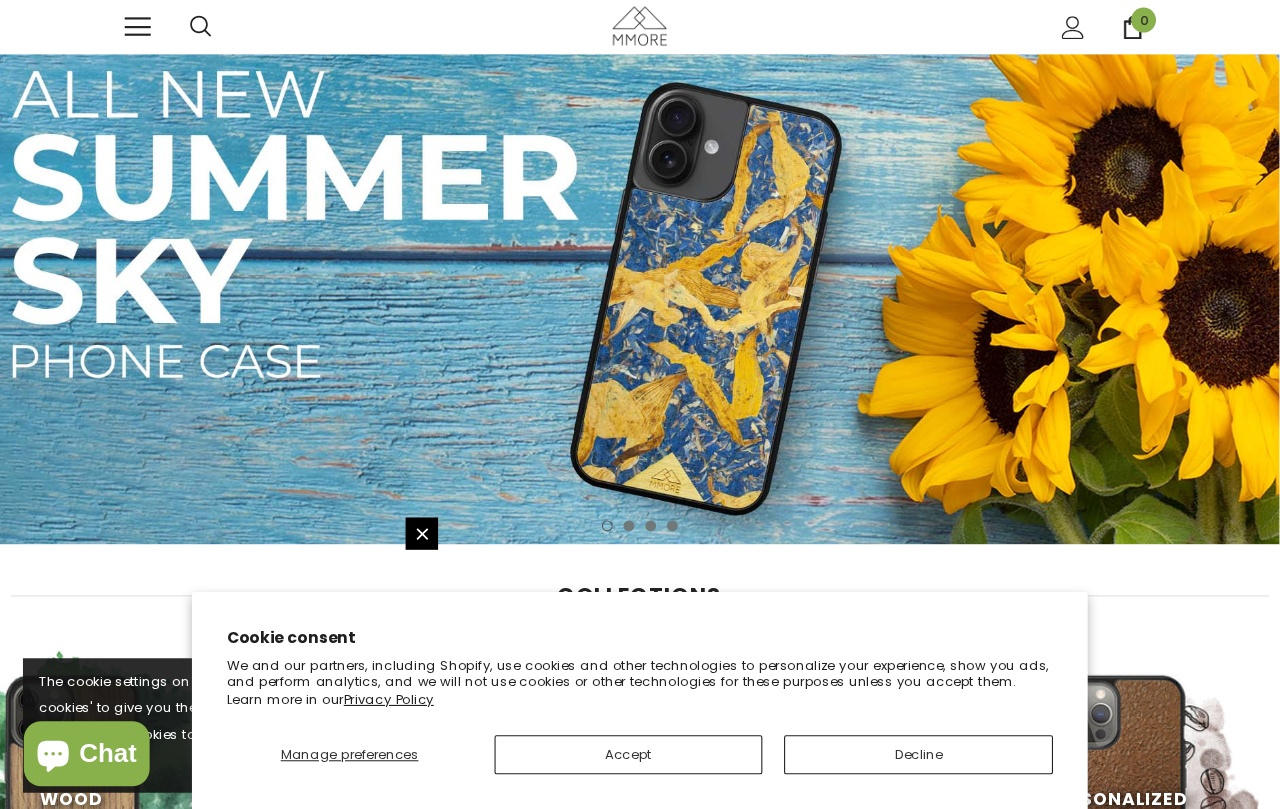 scroll, scrollTop: 7, scrollLeft: 0, axis: vertical 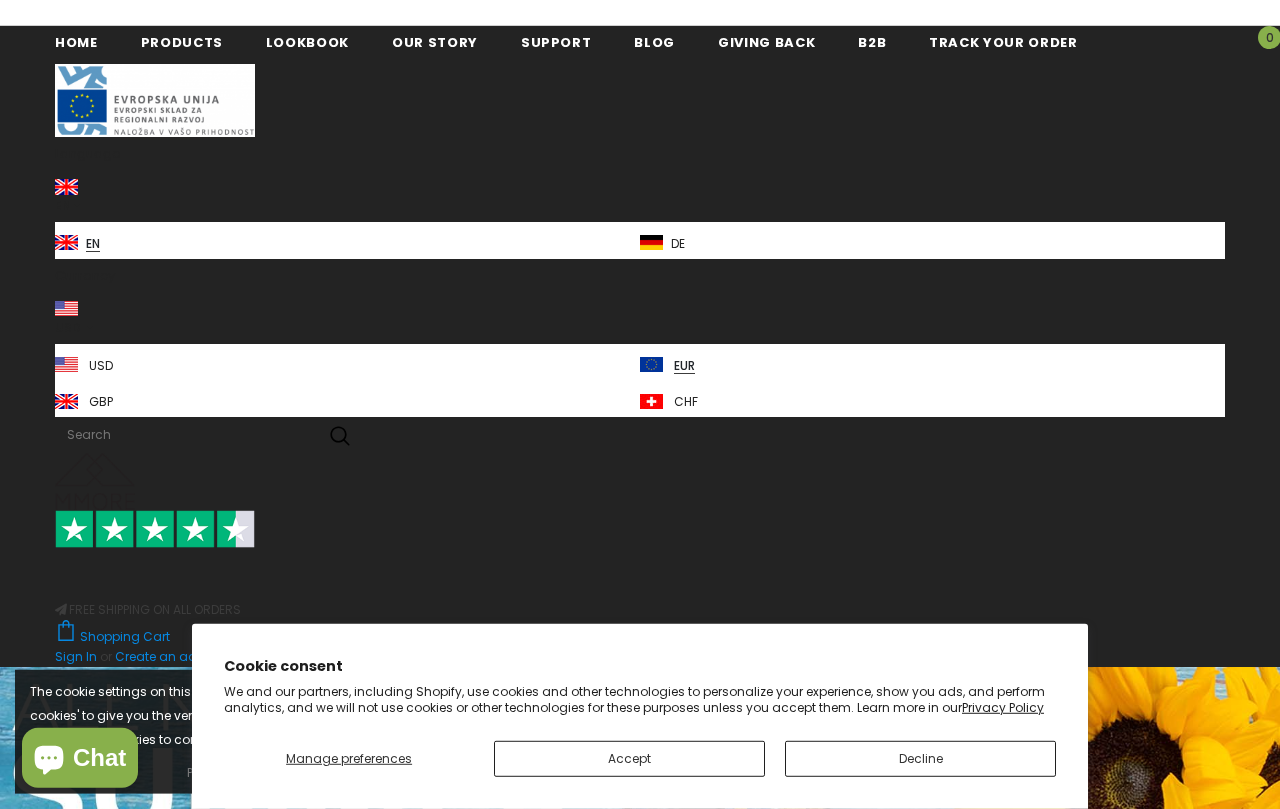 click on "Accept" at bounding box center (629, 759) 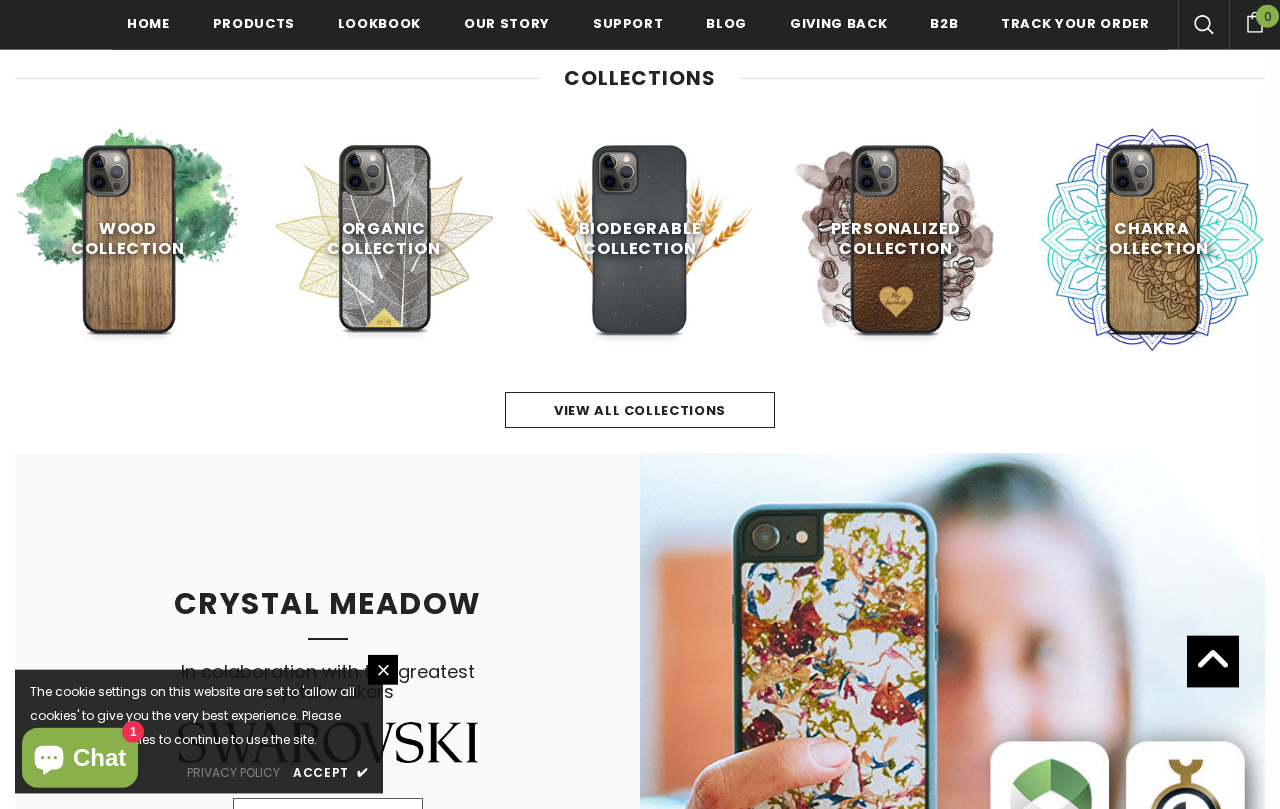 scroll, scrollTop: 736, scrollLeft: 0, axis: vertical 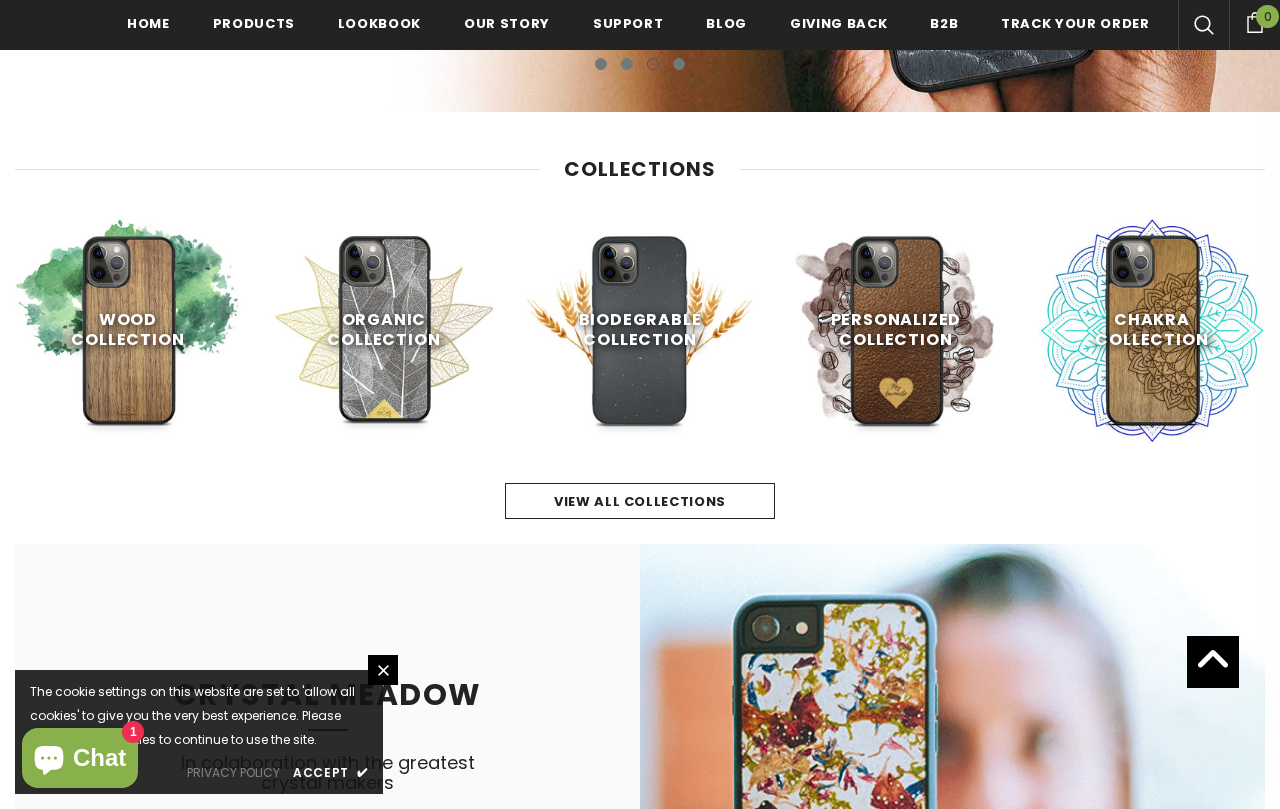 click on "Shop Now" at bounding box center [128, 425] 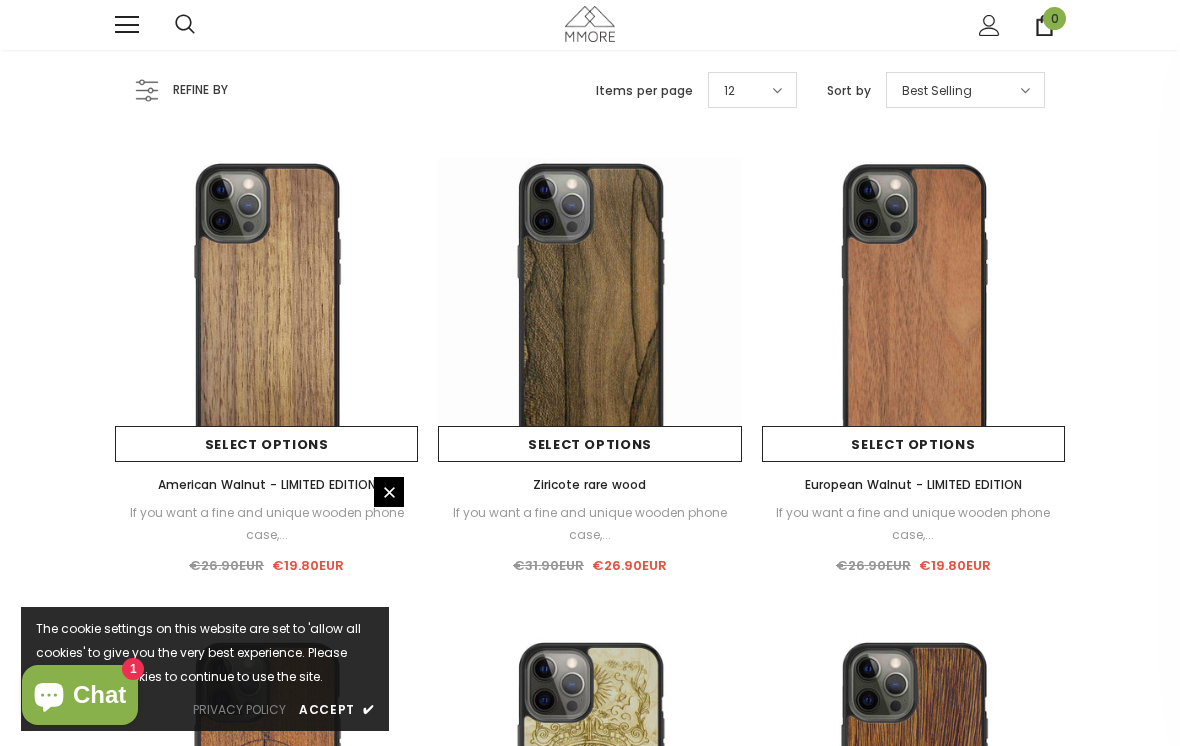 scroll, scrollTop: 207, scrollLeft: 0, axis: vertical 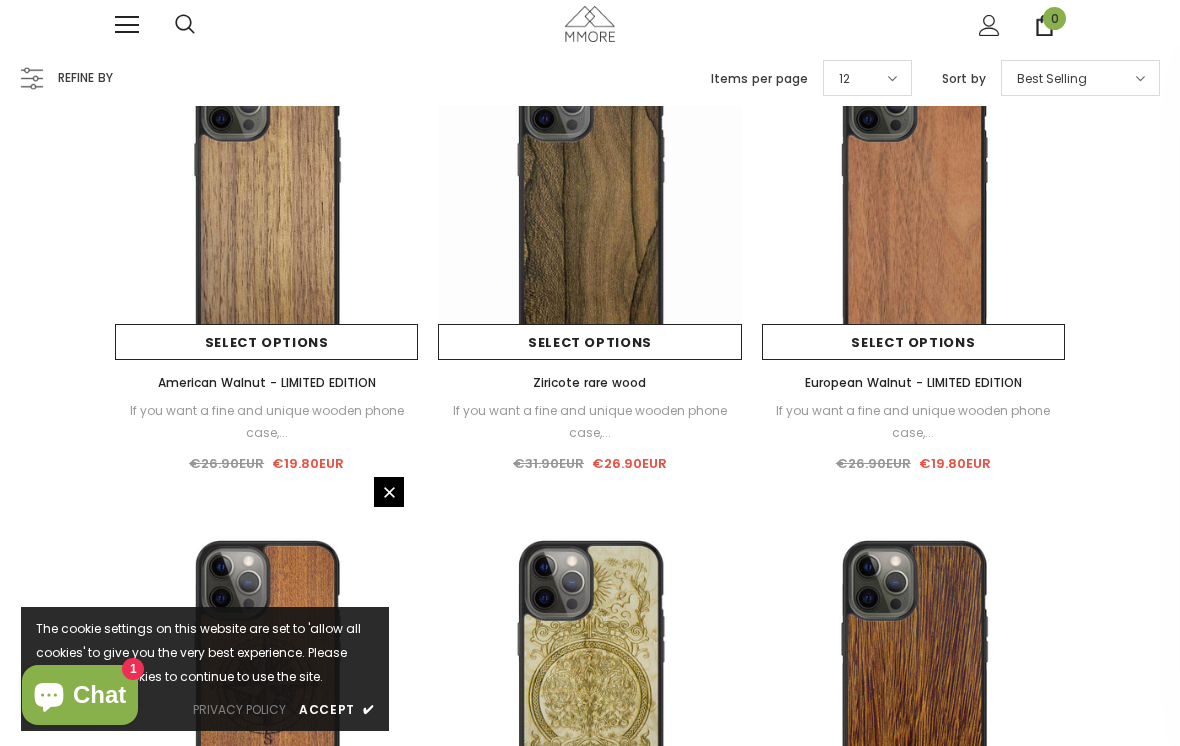 click on "Accept" at bounding box center [327, 709] 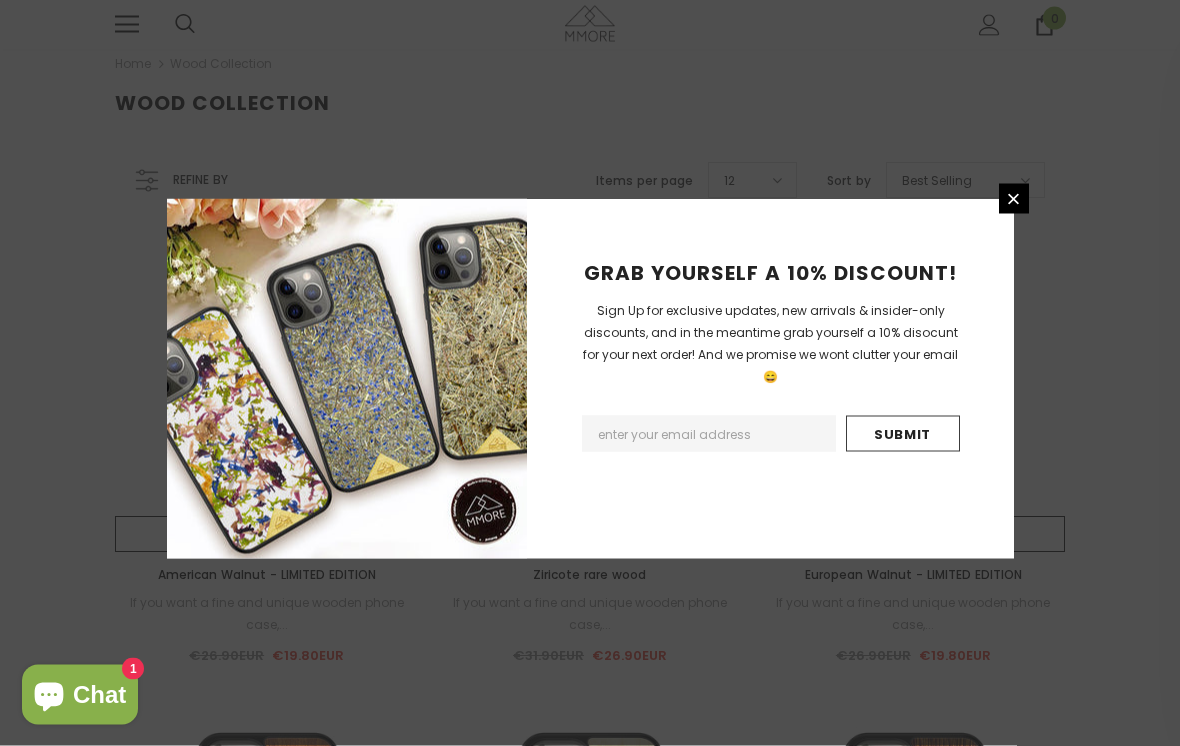 scroll, scrollTop: 16, scrollLeft: 0, axis: vertical 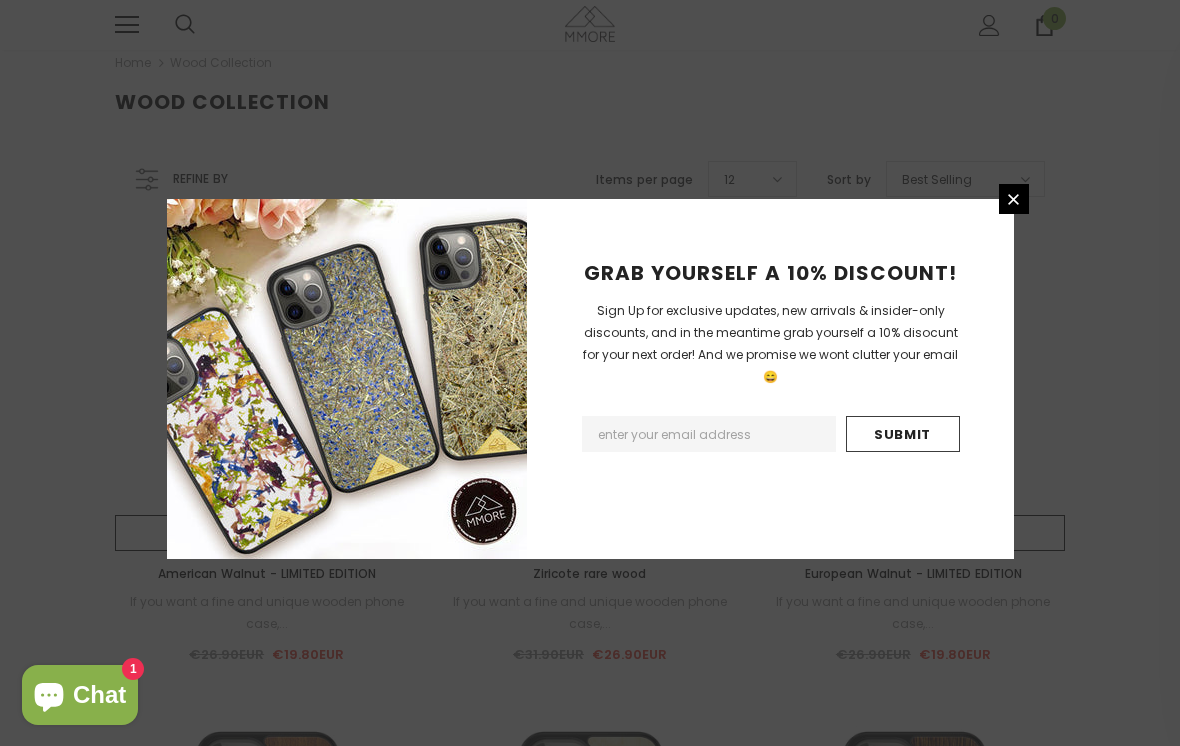 click 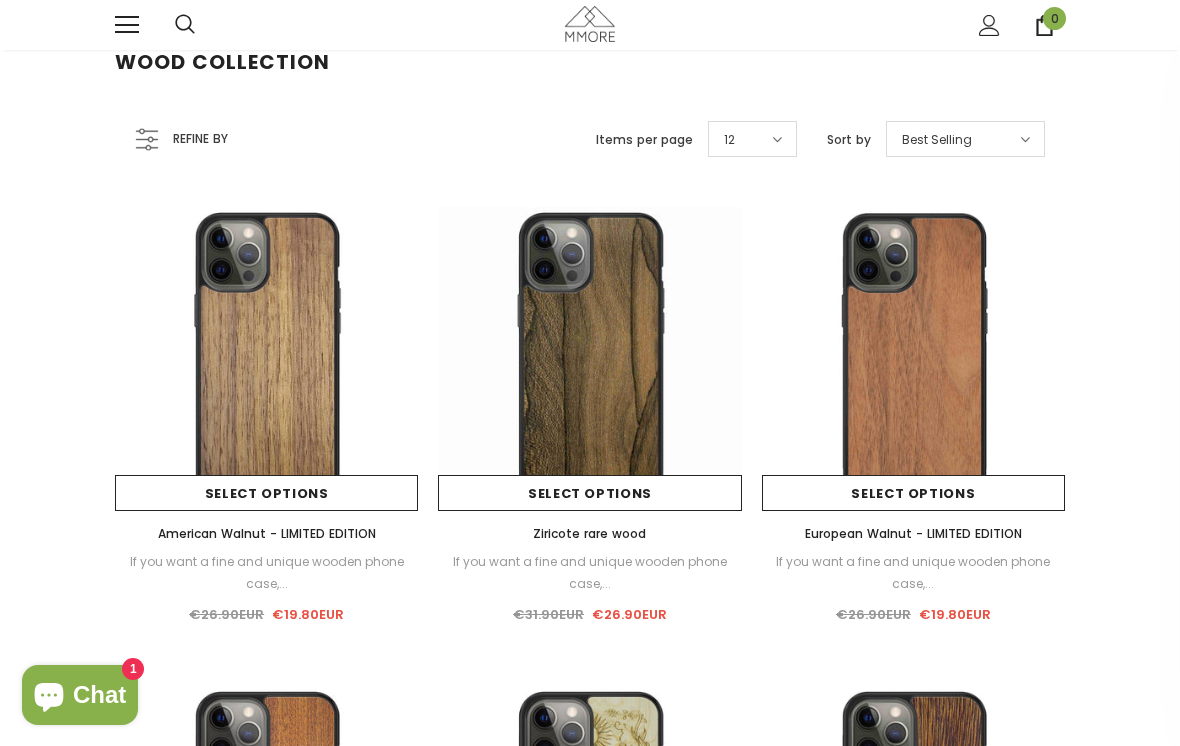 scroll, scrollTop: 74, scrollLeft: 0, axis: vertical 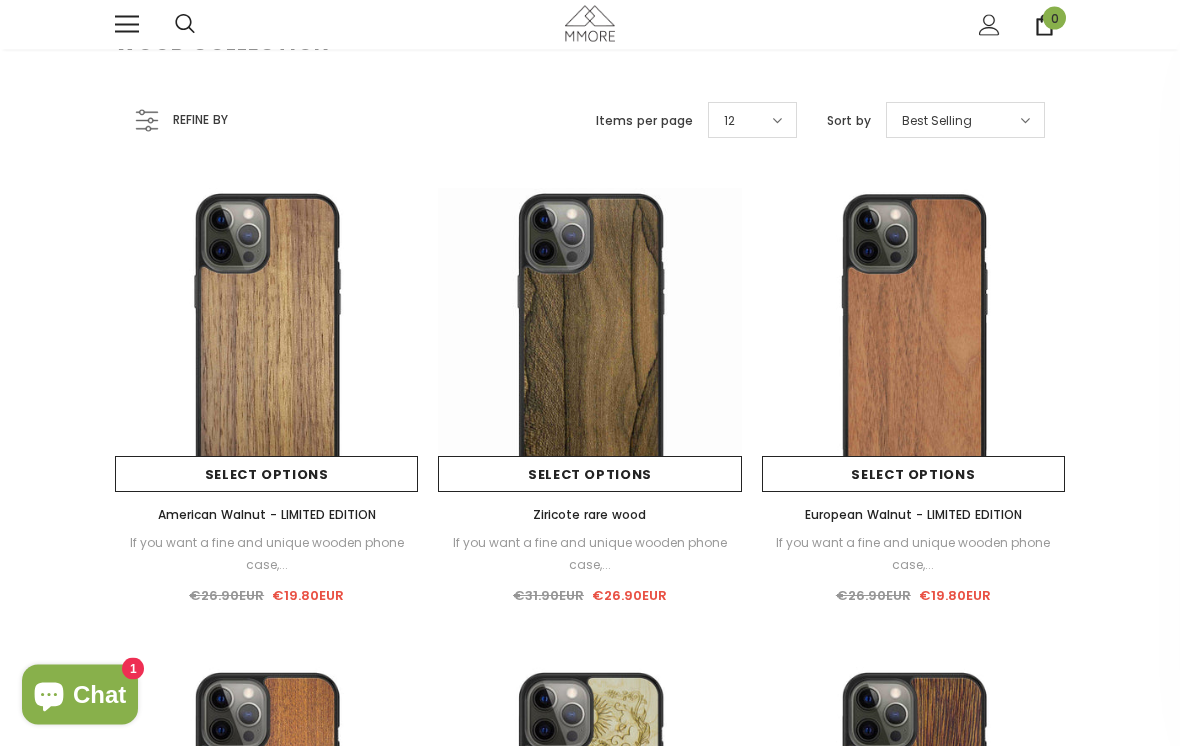 click on "Select options" at bounding box center (266, 475) 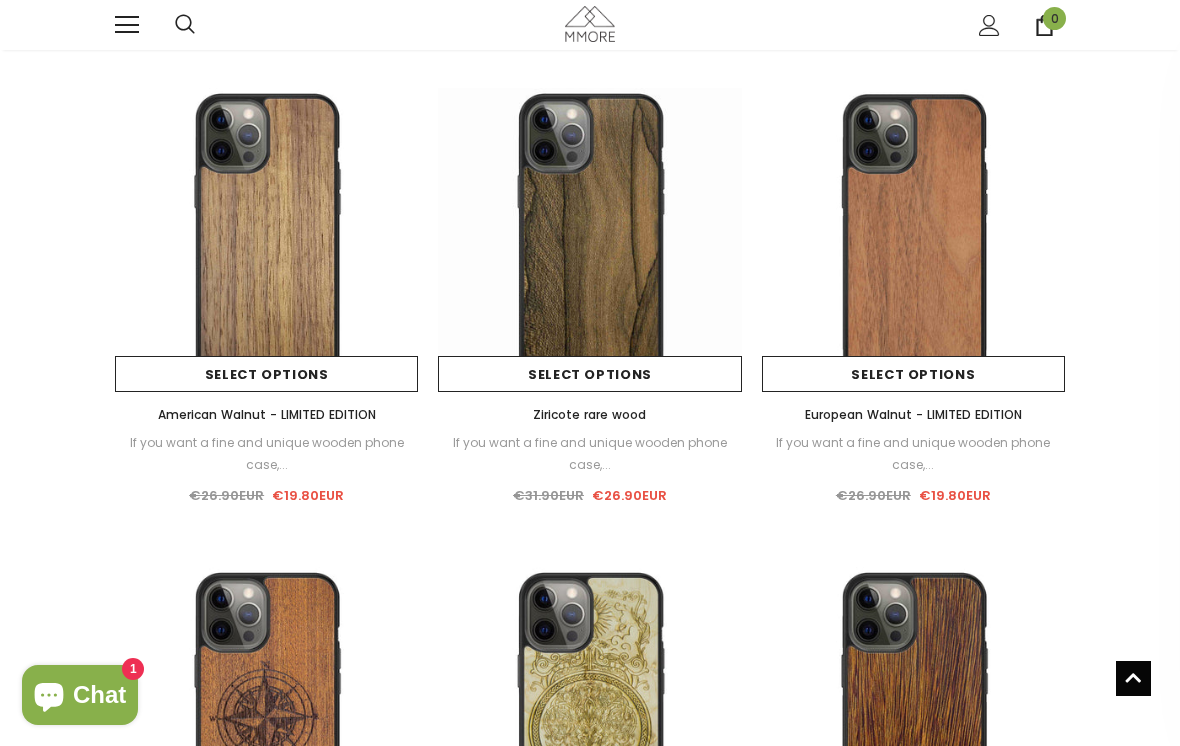 scroll, scrollTop: 152, scrollLeft: 0, axis: vertical 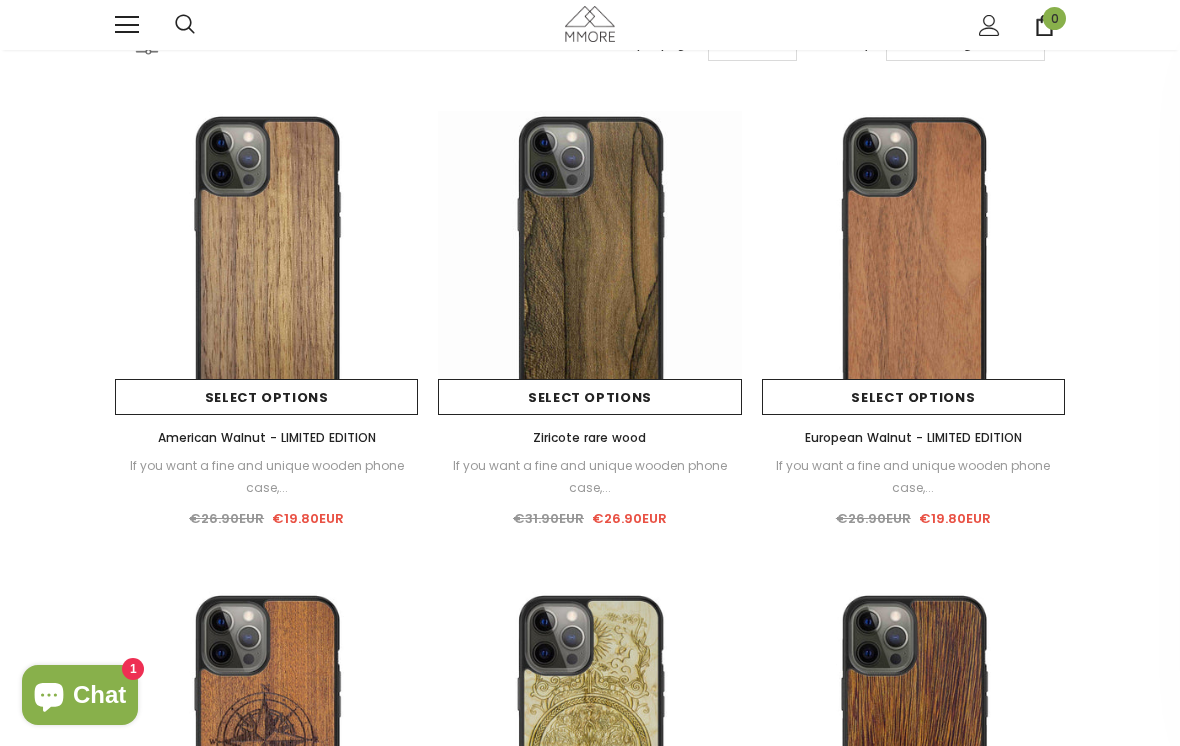 click at bounding box center (913, 262) 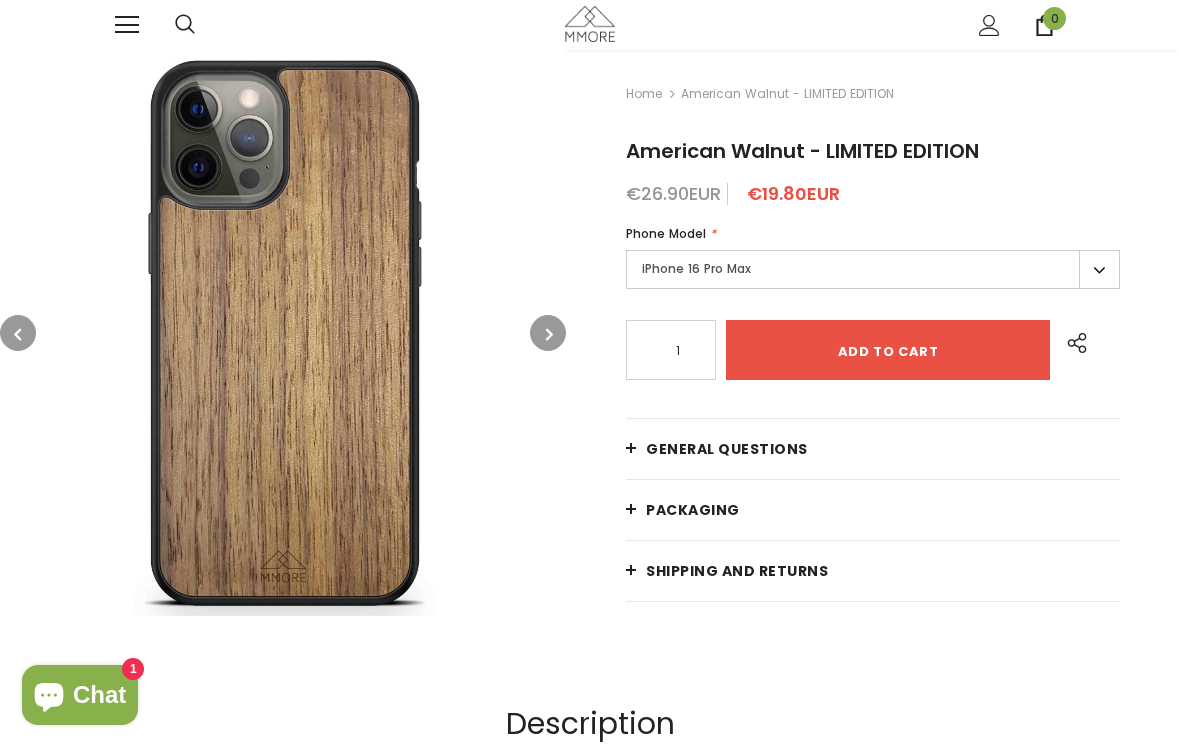 scroll, scrollTop: 0, scrollLeft: 0, axis: both 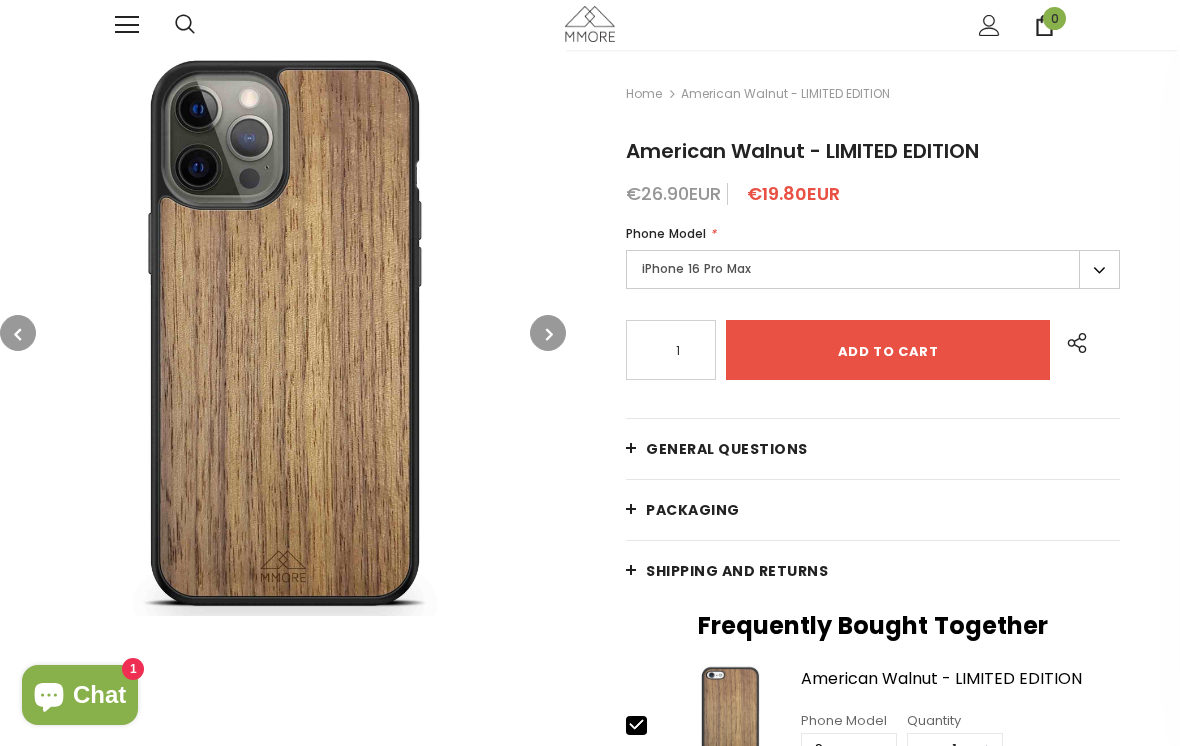 click on "iPhone 16 Pro Max" at bounding box center [873, 269] 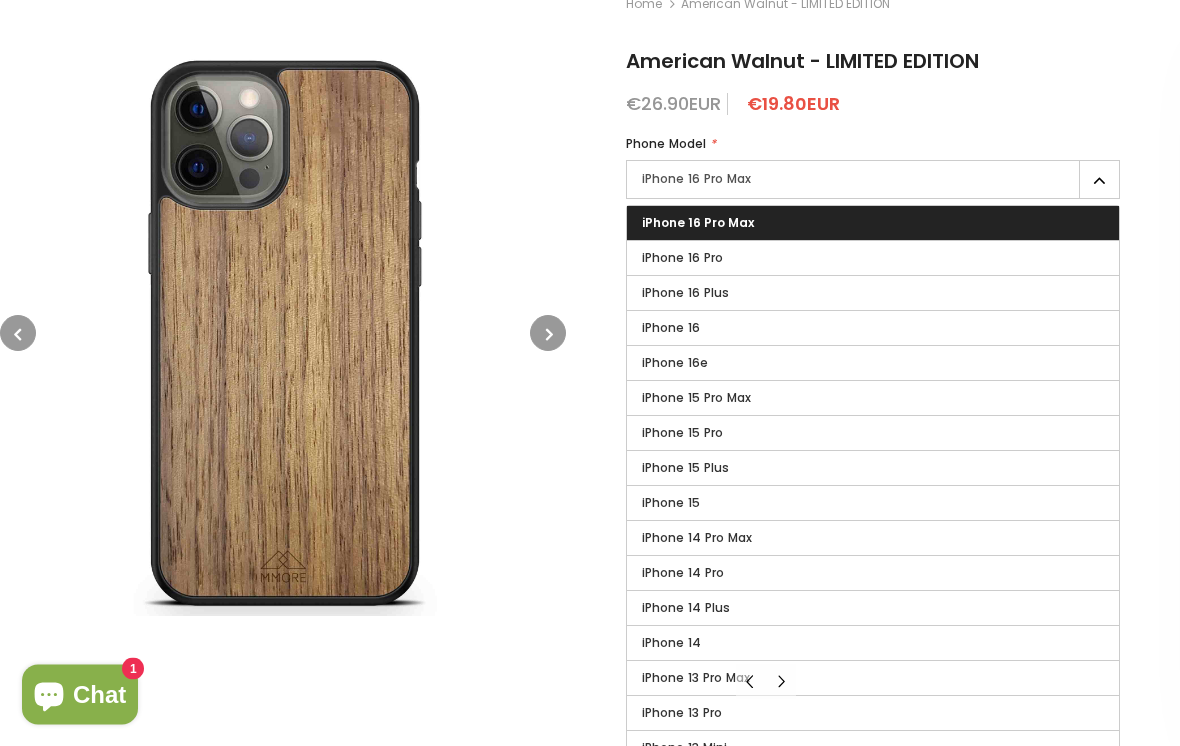 scroll, scrollTop: 91, scrollLeft: 0, axis: vertical 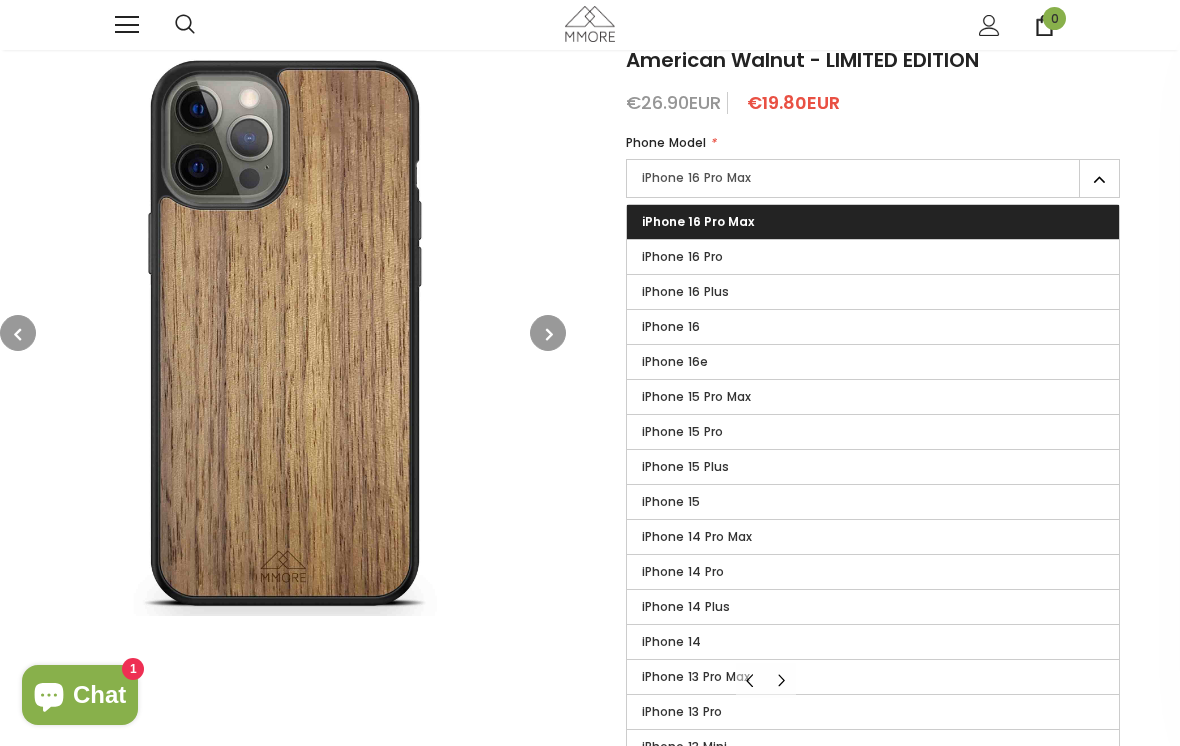 click on "iPhone 14" at bounding box center (873, 642) 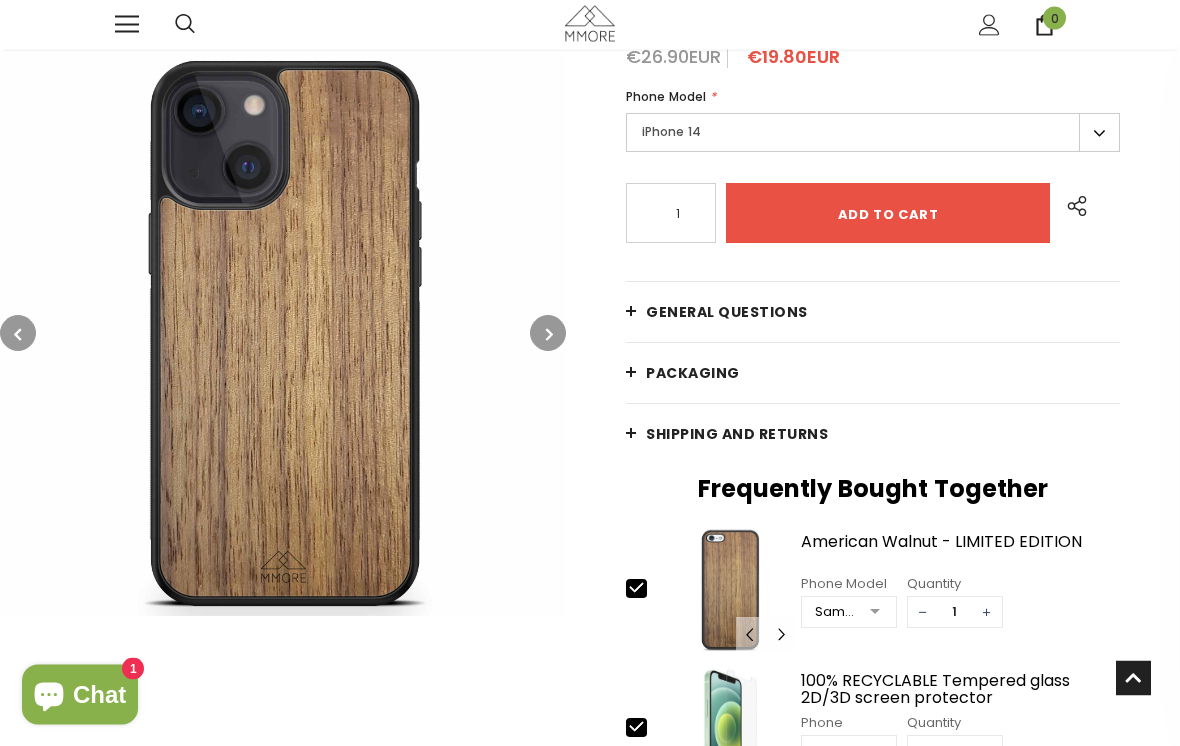 scroll, scrollTop: 0, scrollLeft: 0, axis: both 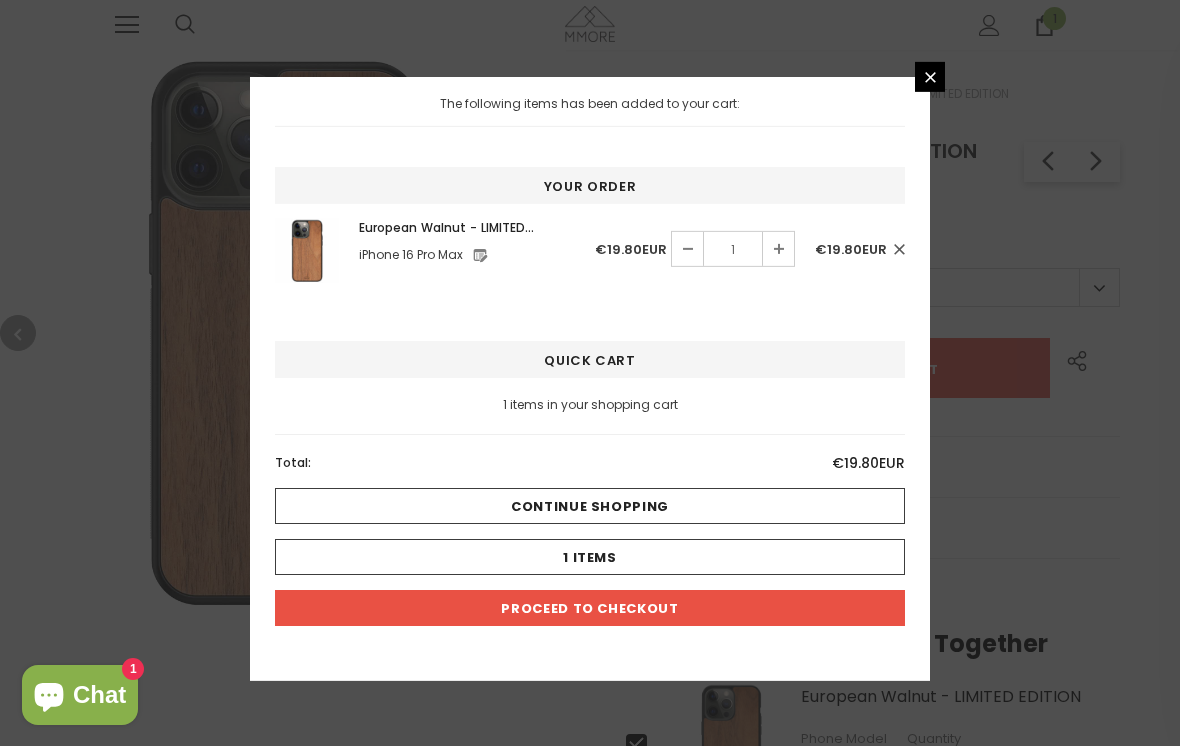 click at bounding box center [930, 77] 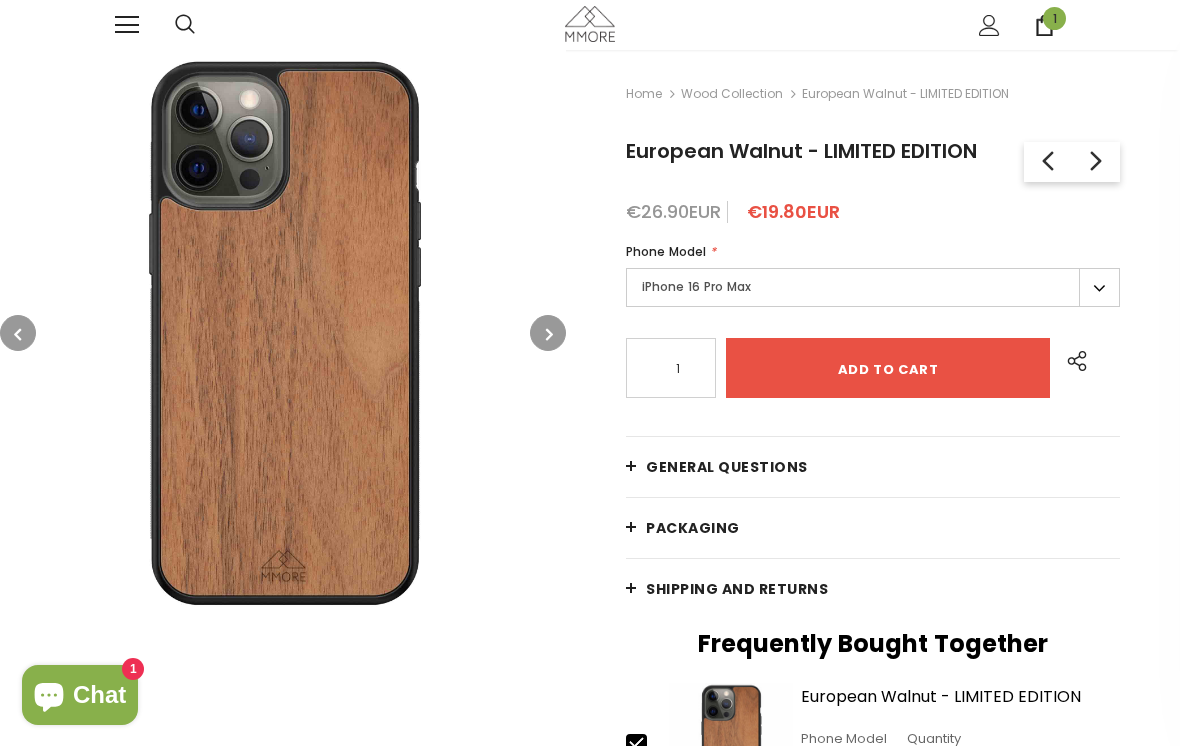 click on "iPhone 16 Pro Max" at bounding box center [873, 287] 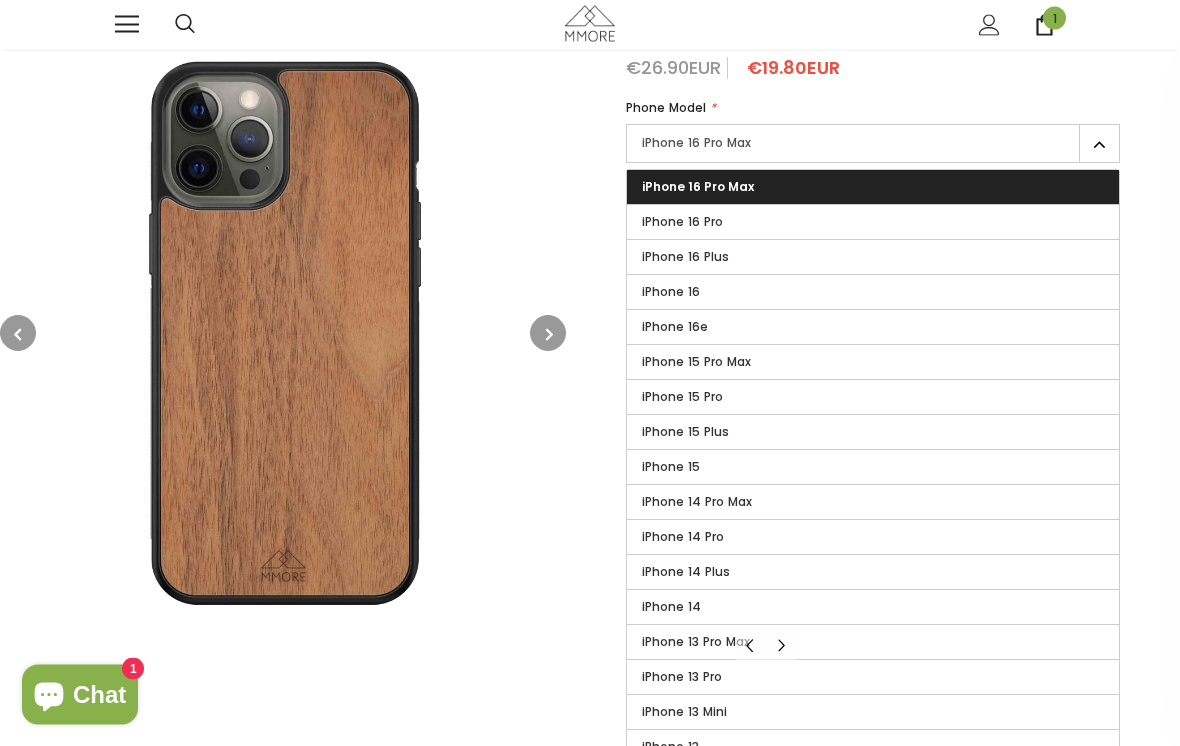 scroll, scrollTop: 144, scrollLeft: 0, axis: vertical 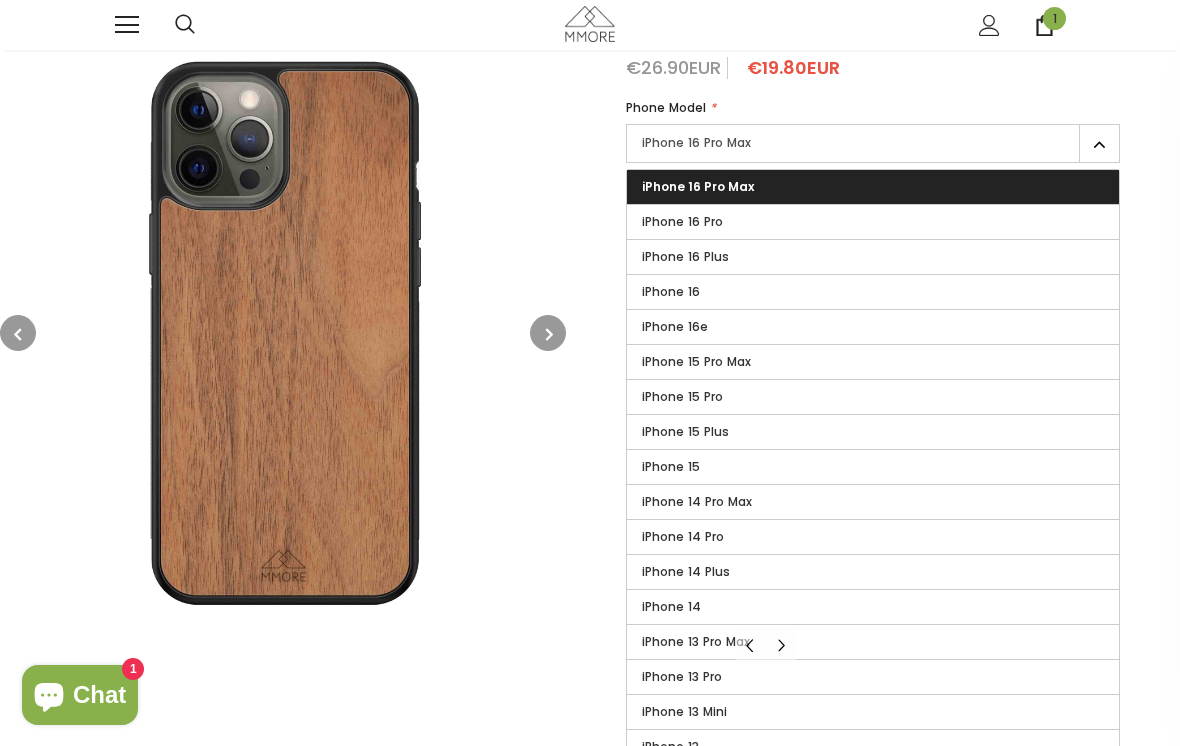 click on "iPhone 14" at bounding box center (873, 607) 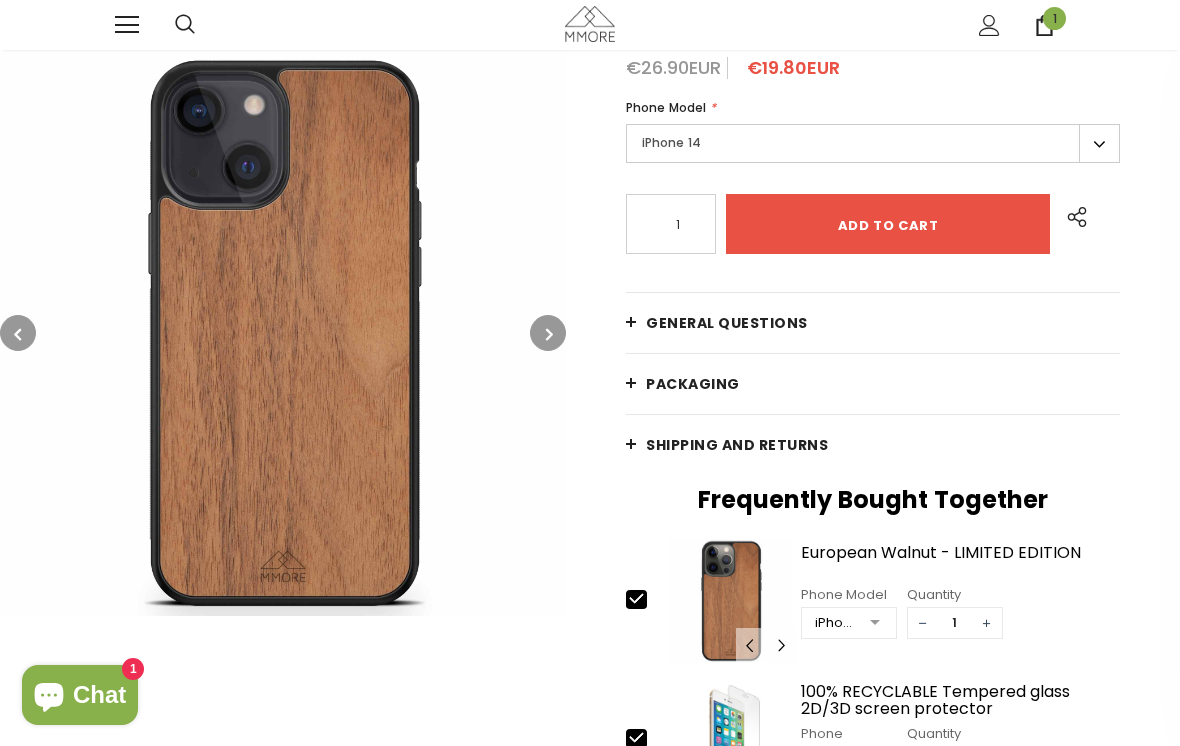 click at bounding box center (283, 333) 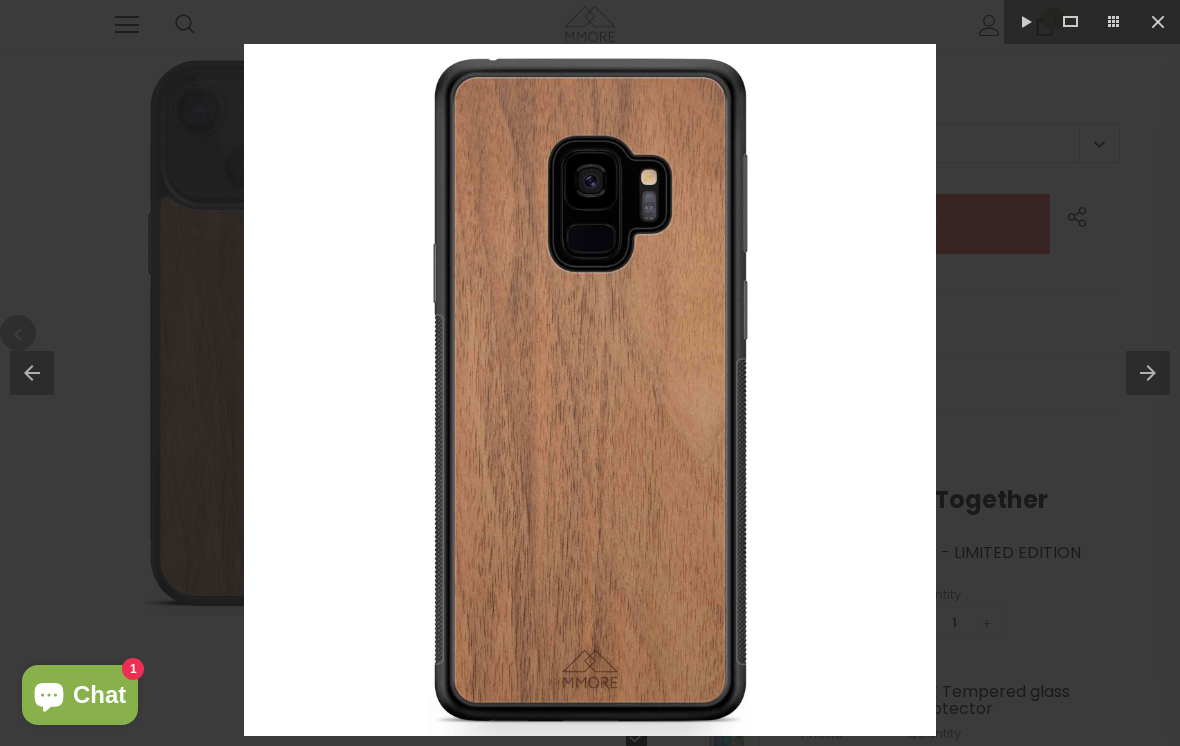 click at bounding box center [1158, 22] 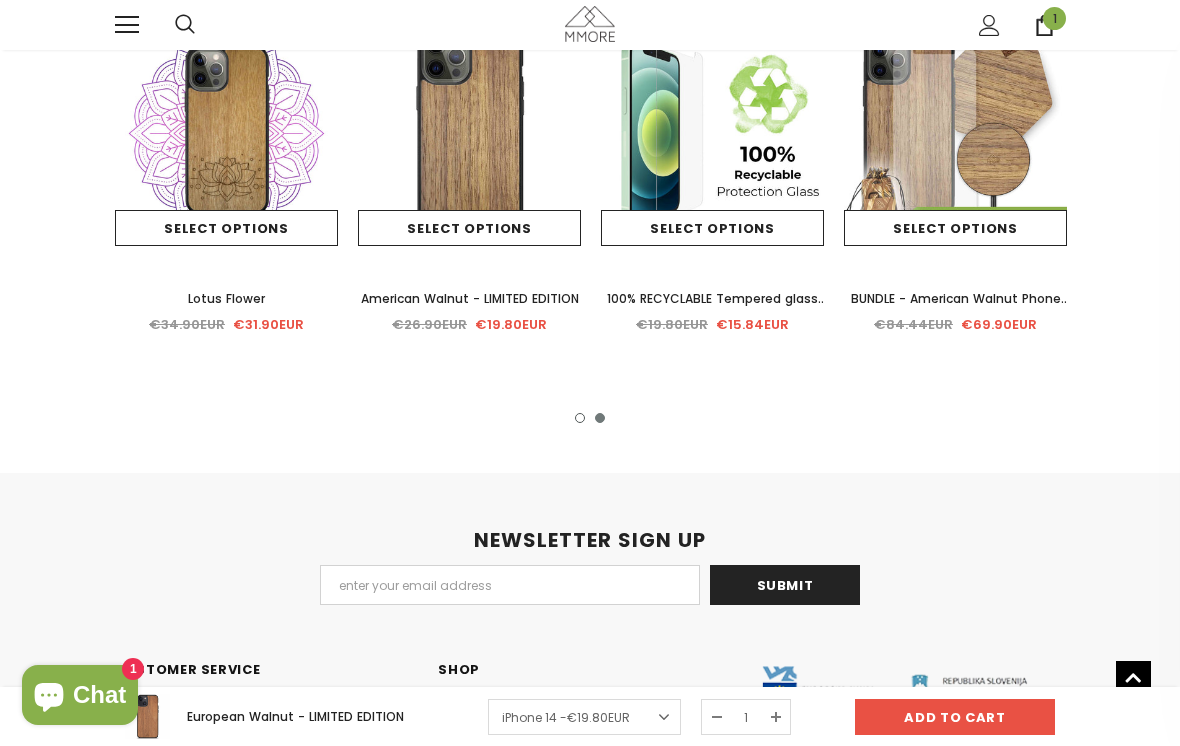scroll, scrollTop: 3632, scrollLeft: 0, axis: vertical 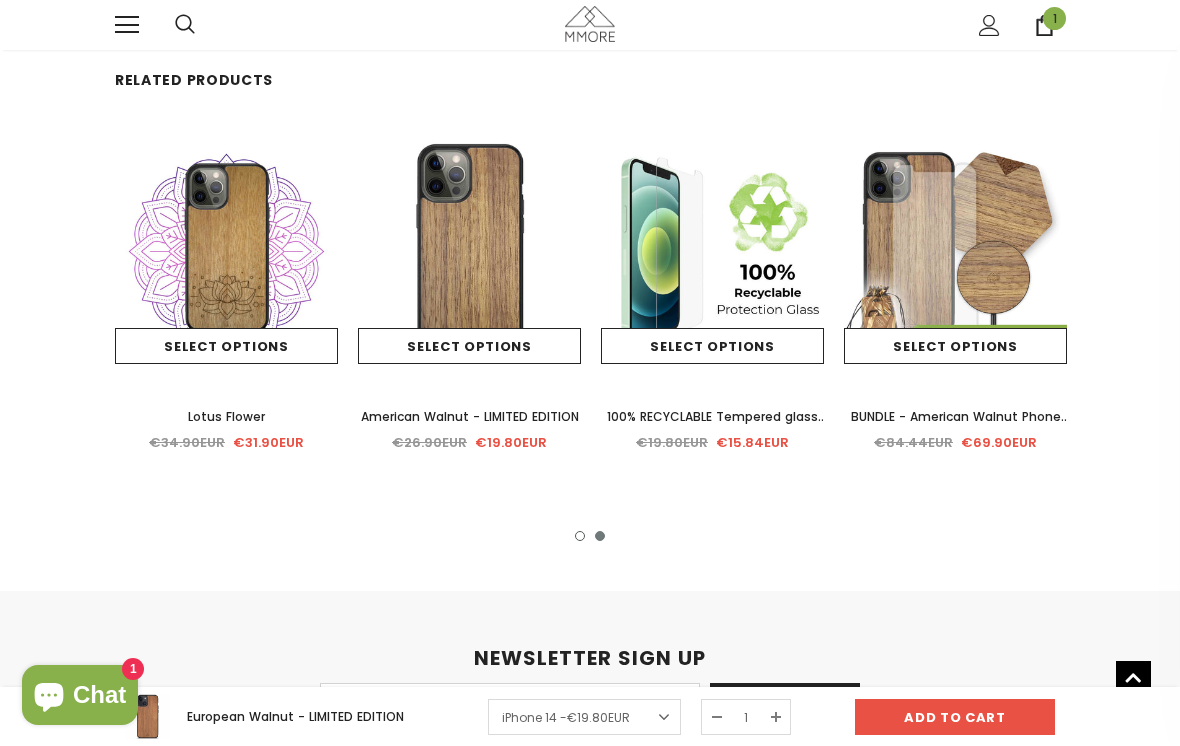 click on "Select options" at bounding box center (955, 346) 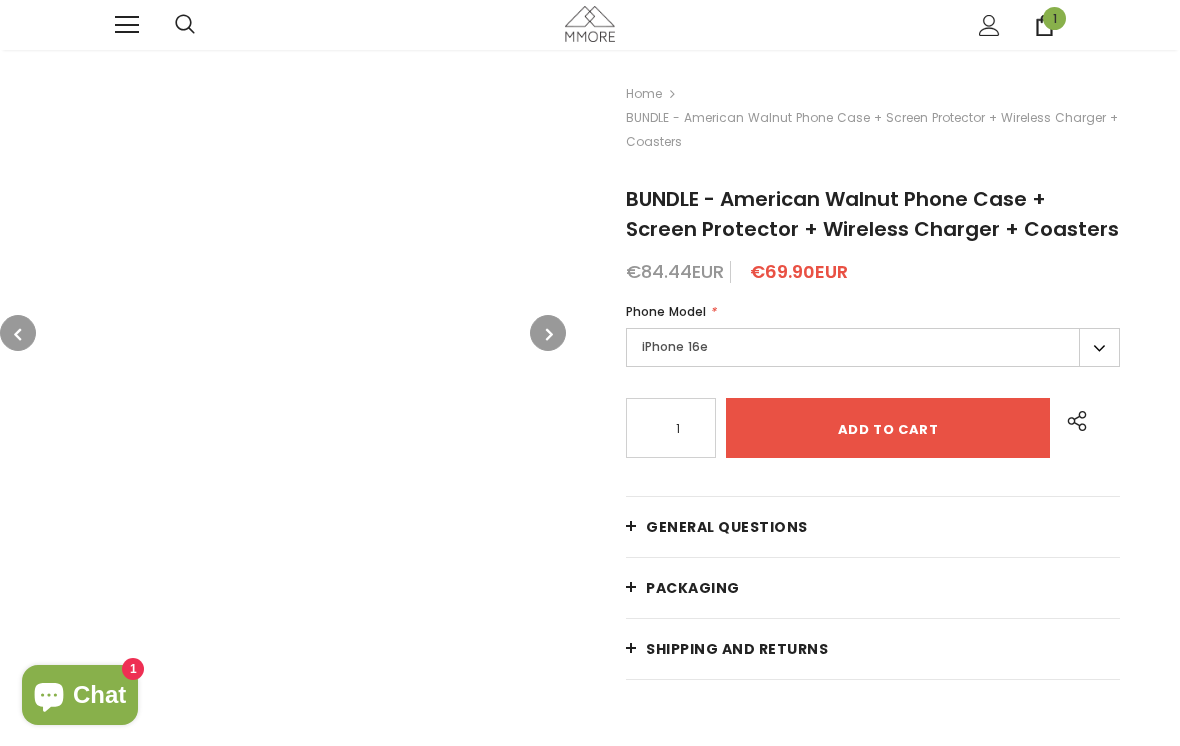 scroll, scrollTop: 0, scrollLeft: 0, axis: both 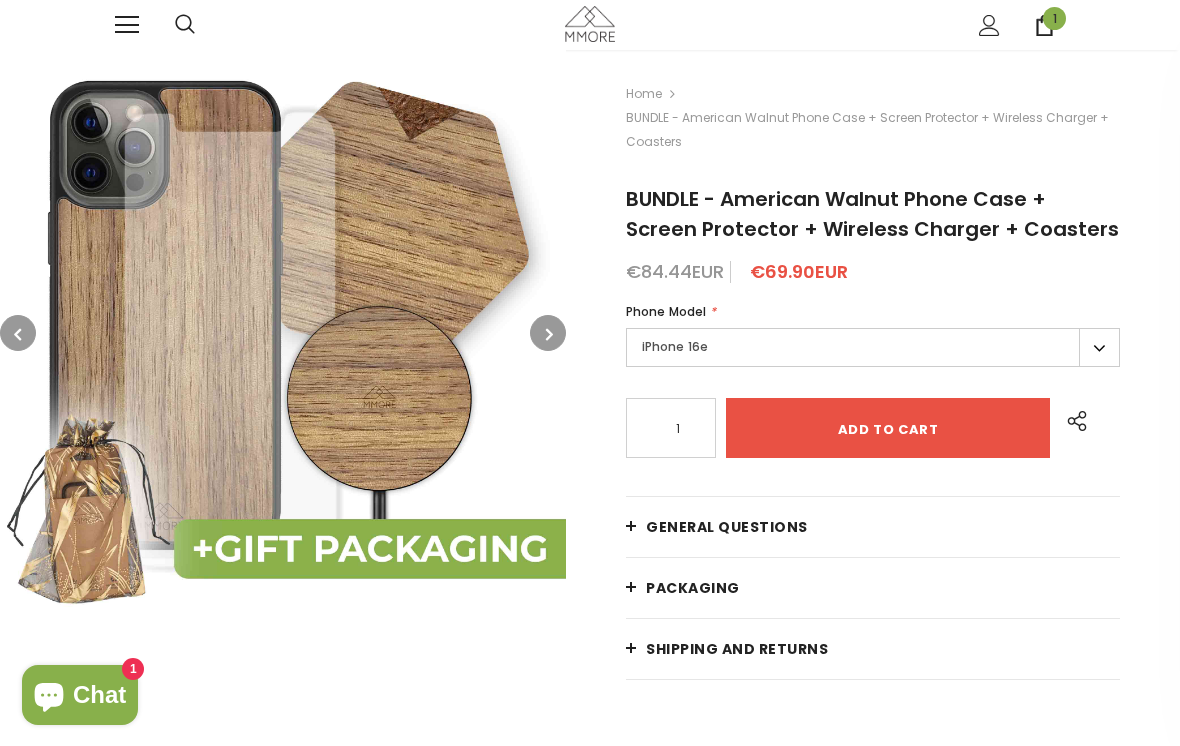 click on "iPhone 16e" at bounding box center [873, 347] 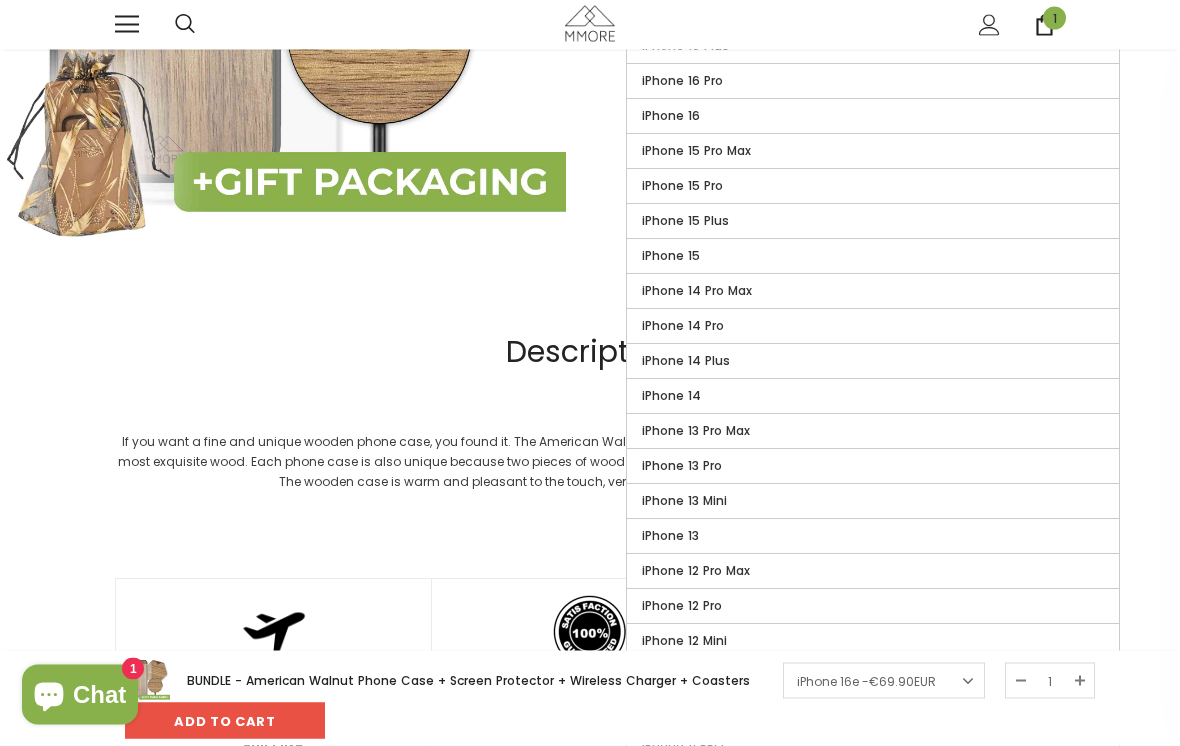 scroll, scrollTop: 415, scrollLeft: 0, axis: vertical 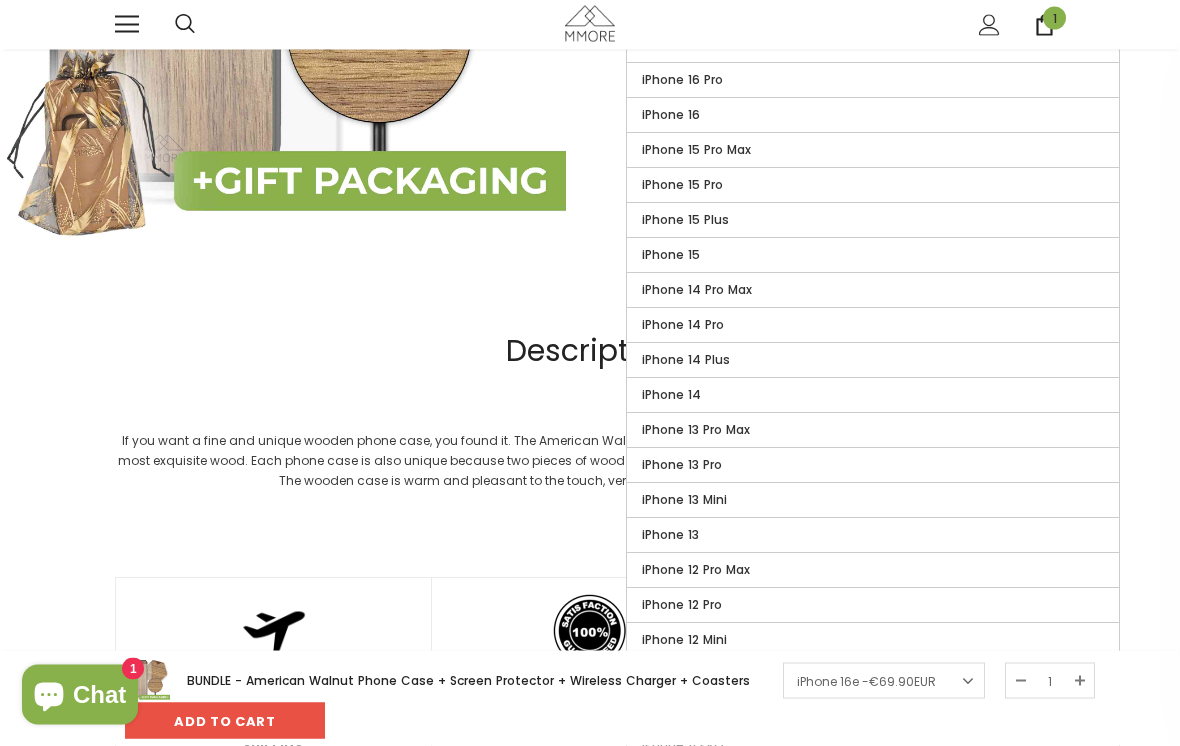 click on "iPhone 14" at bounding box center [873, 396] 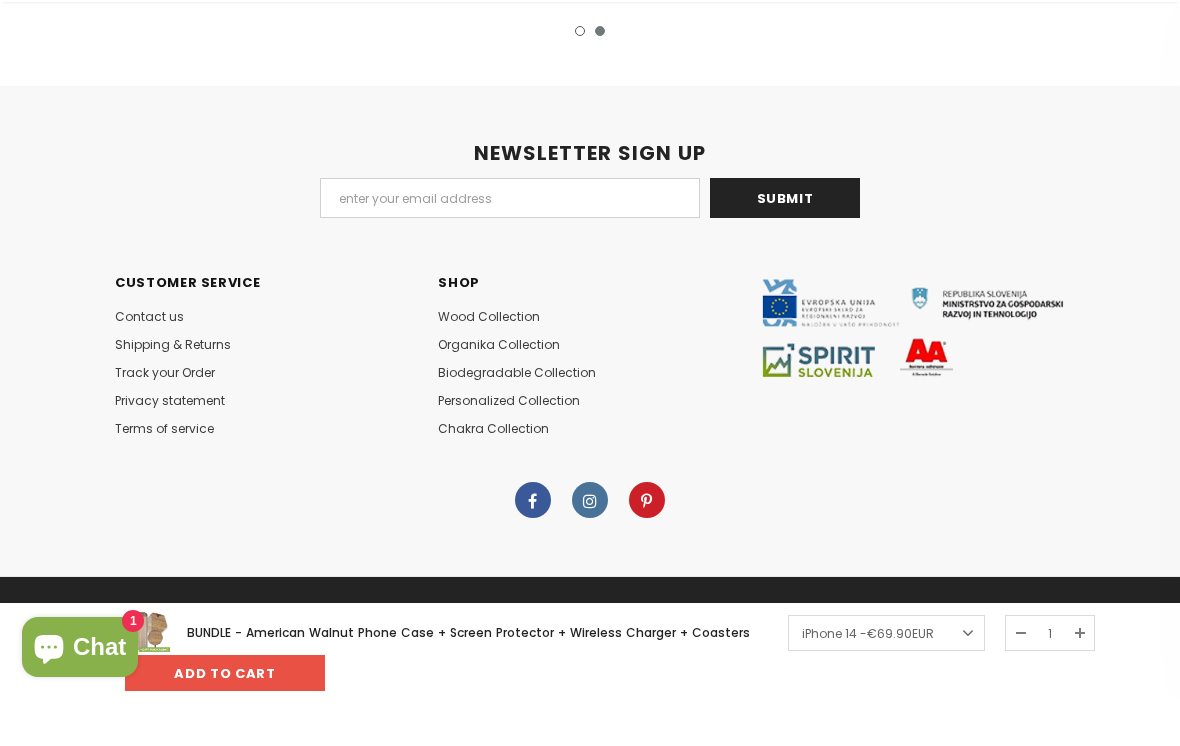 scroll, scrollTop: 3479, scrollLeft: 0, axis: vertical 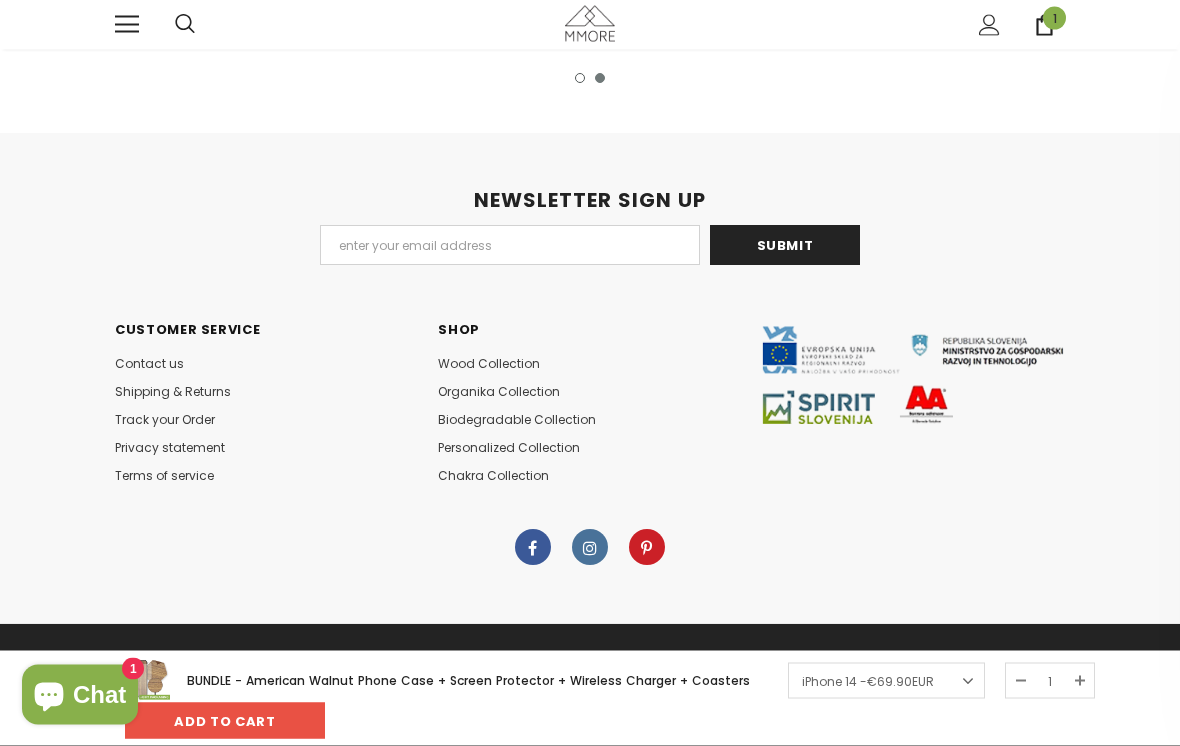 click at bounding box center (1020, 681) 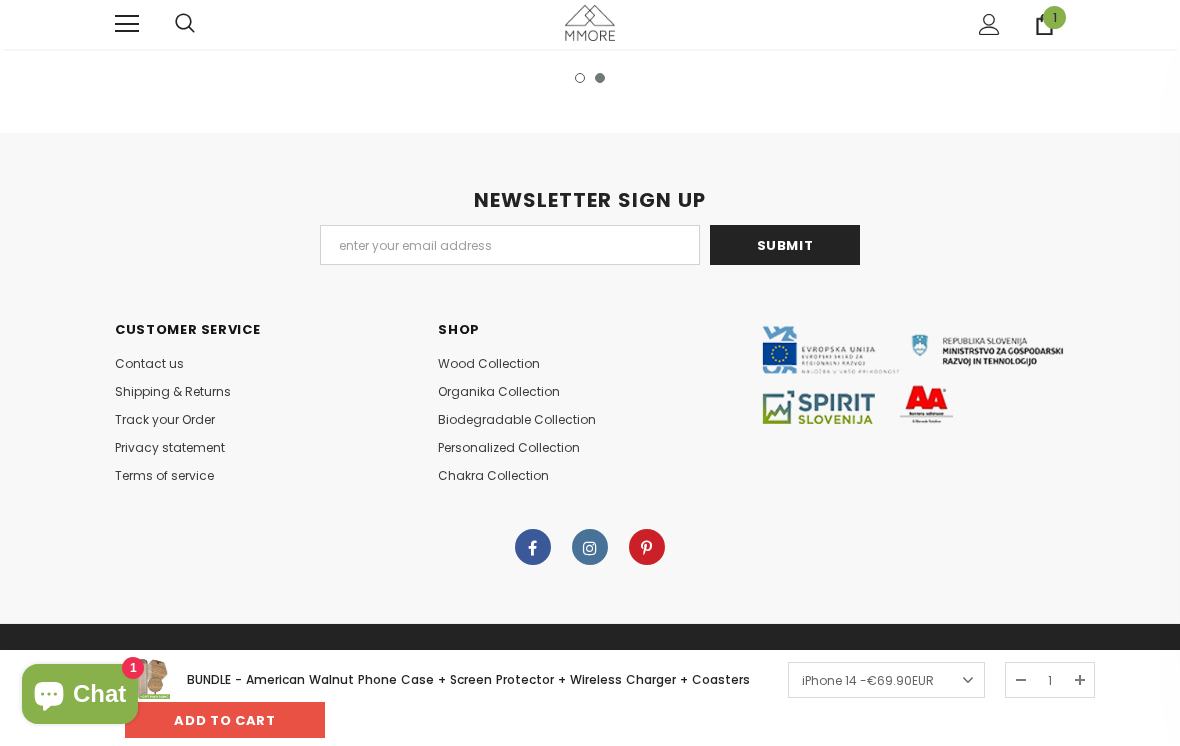 click at bounding box center [1020, 681] 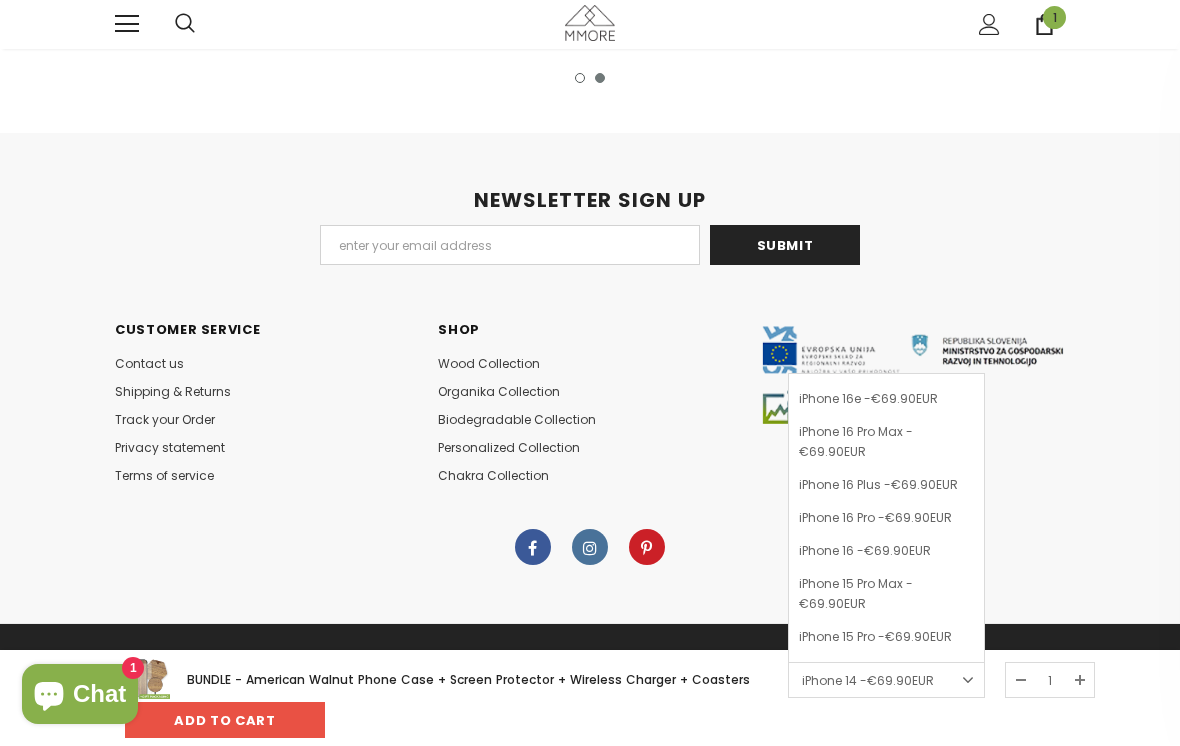 click on "NEWSLETTER SIGN UP
Submit
Customer Service
Contact us
Shipping & Returns
Track your Order" at bounding box center (590, 379) 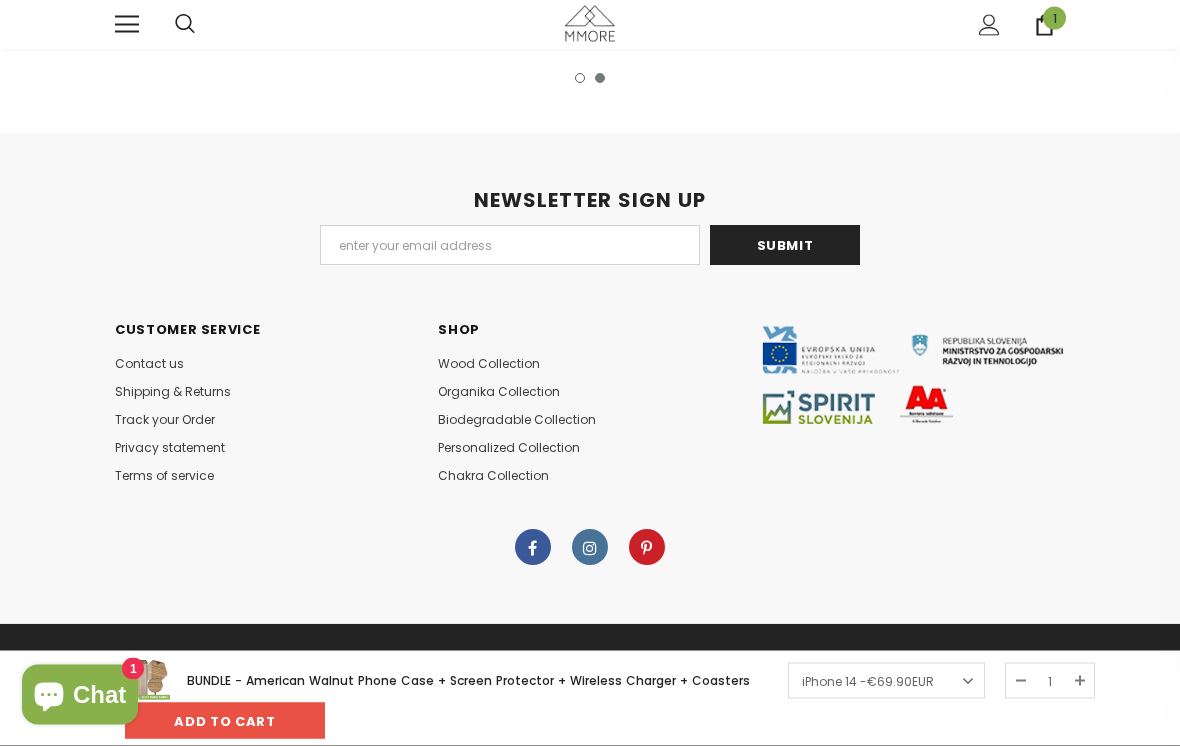 scroll, scrollTop: 3479, scrollLeft: 0, axis: vertical 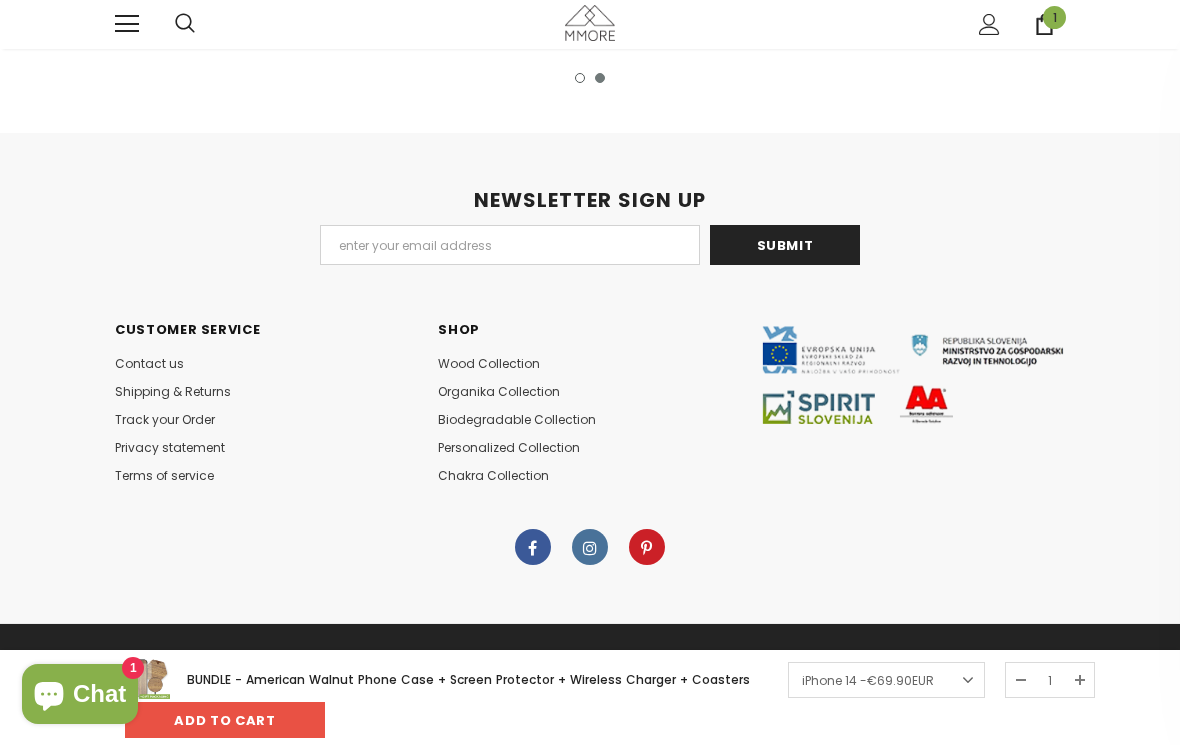 click on "Contact us" at bounding box center (149, 364) 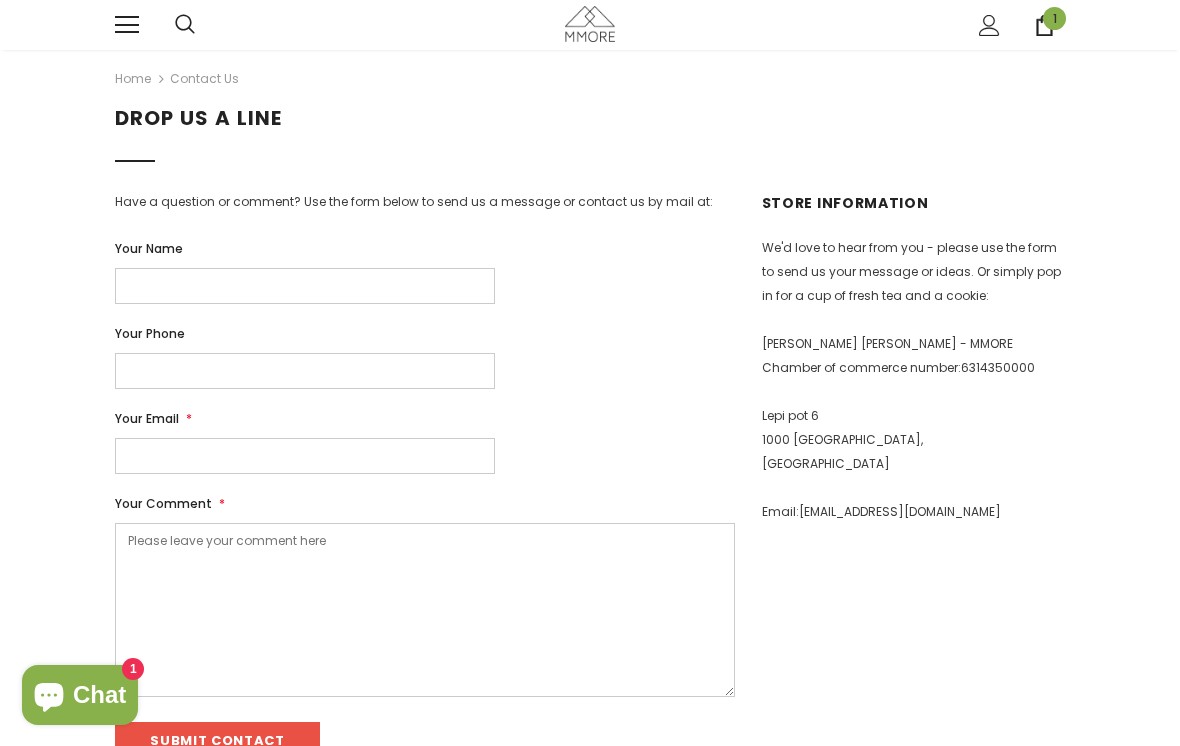 scroll, scrollTop: 0, scrollLeft: 0, axis: both 